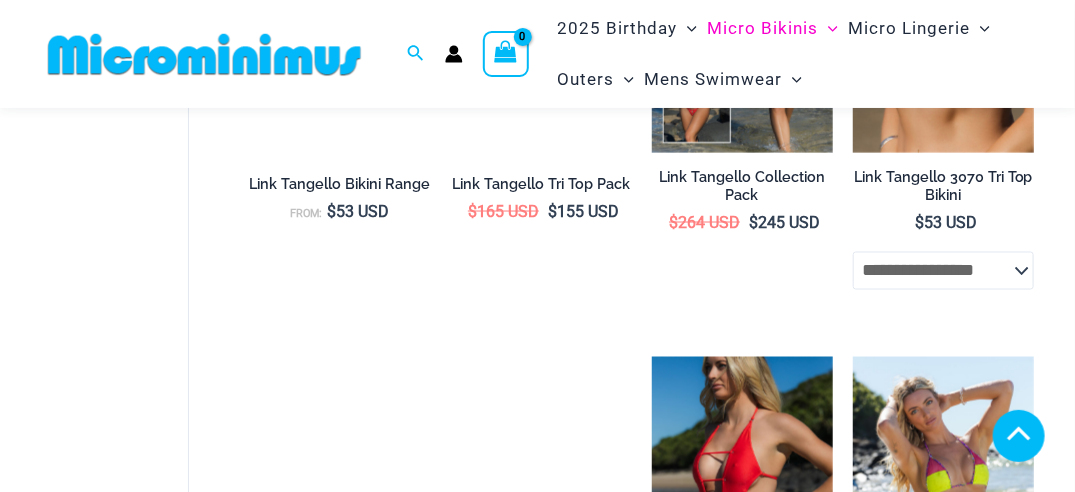 scroll, scrollTop: 996, scrollLeft: 0, axis: vertical 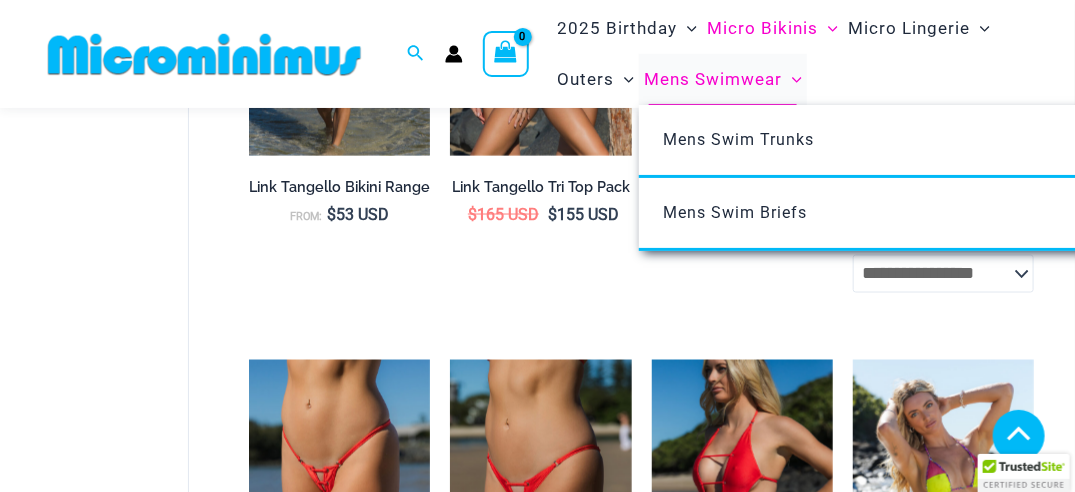 click on "Mens Swimwear" at bounding box center [713, 79] 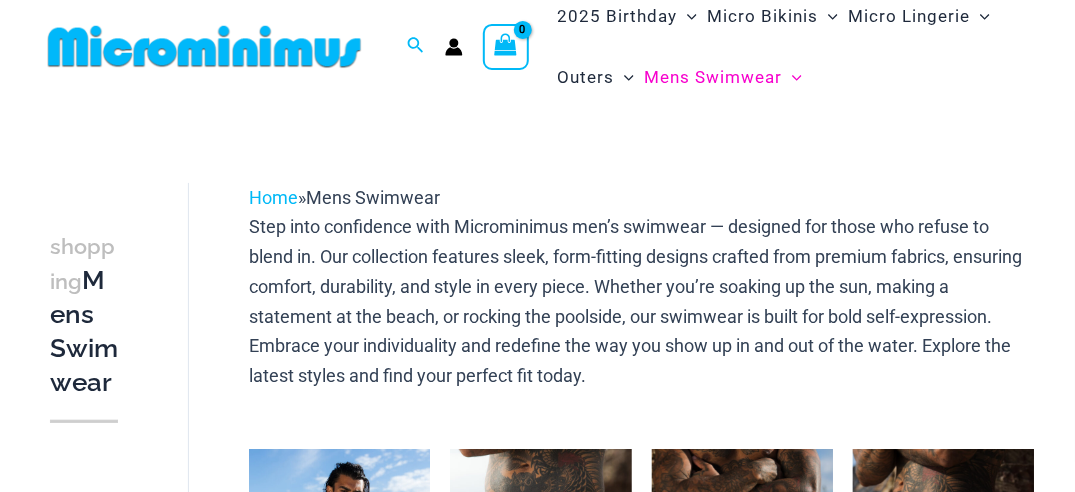 scroll, scrollTop: 0, scrollLeft: 0, axis: both 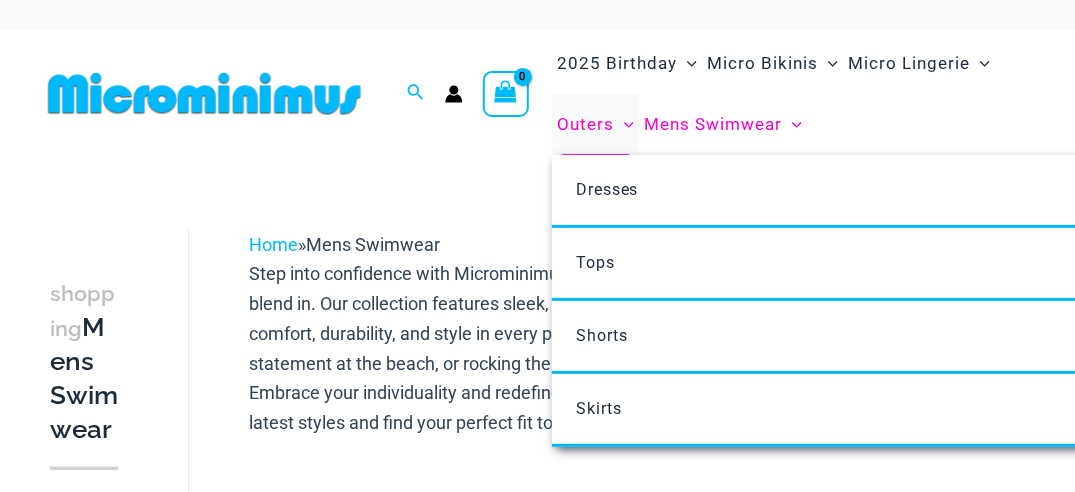 click on "Outers" at bounding box center [585, 124] 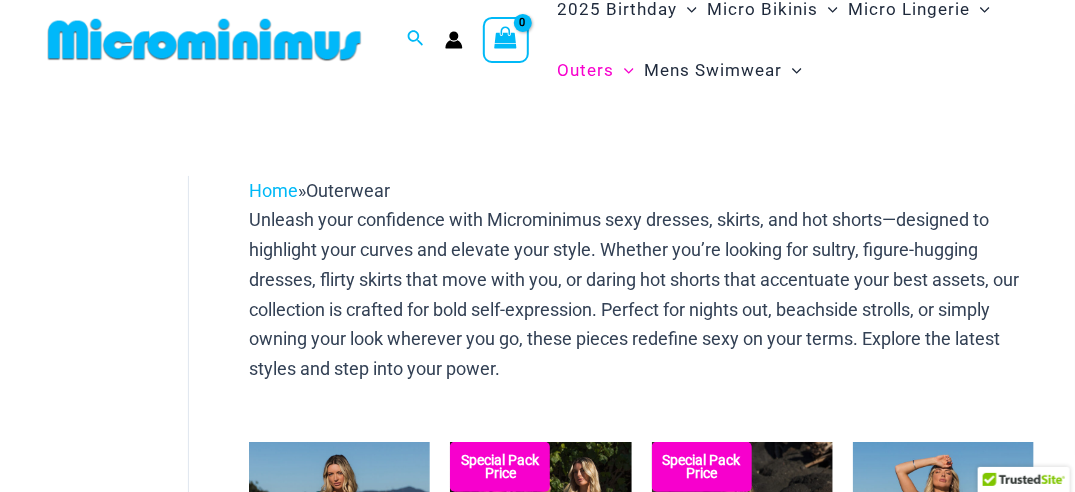 scroll, scrollTop: 0, scrollLeft: 0, axis: both 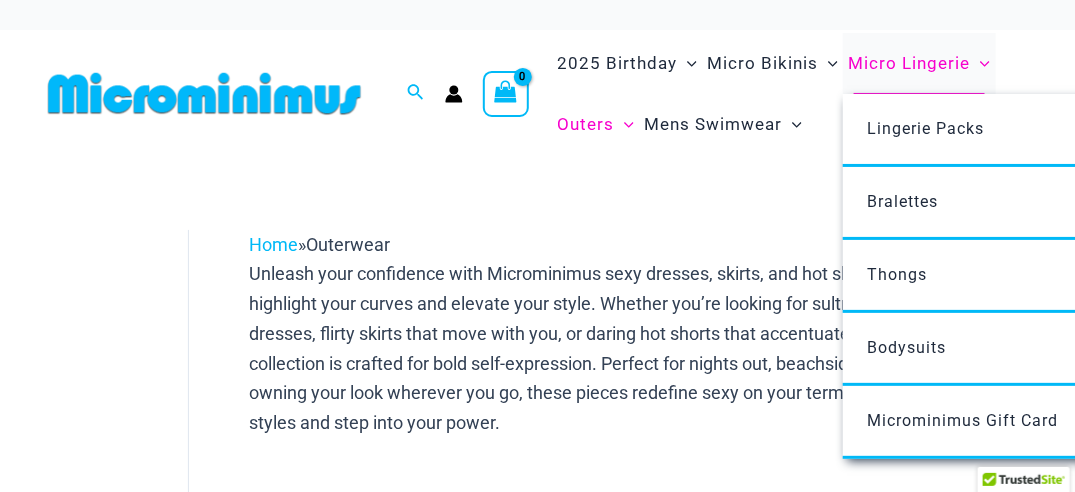 click on "Micro Lingerie" at bounding box center [909, 63] 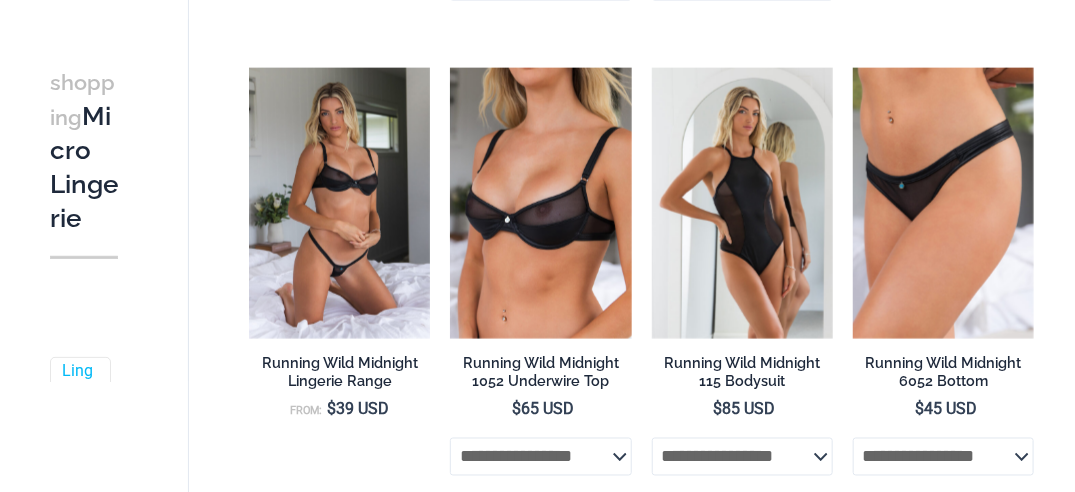 scroll, scrollTop: 0, scrollLeft: 0, axis: both 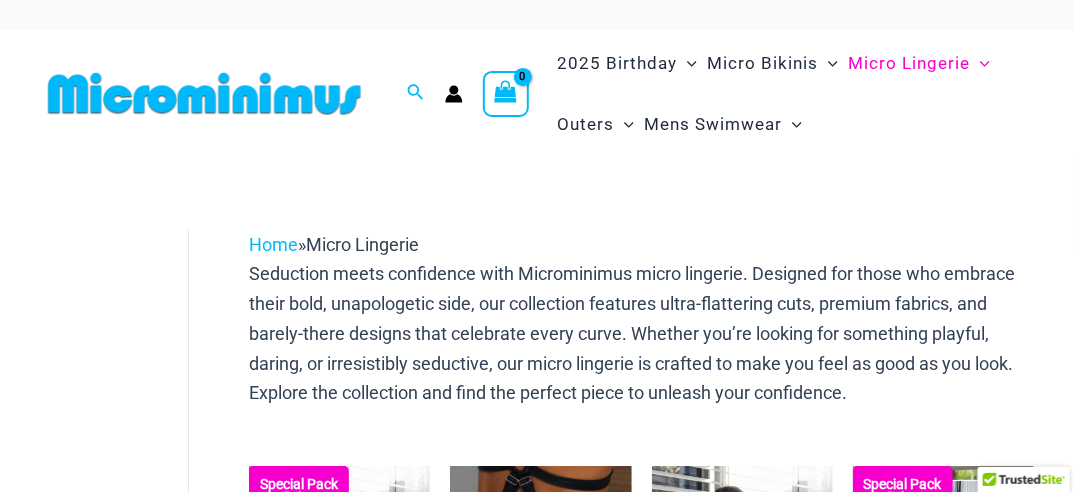 click on "shopping   Micro Lingerie
Filters
Filters
Lingerie Thongs
Lingerie Packs                                       Skirts" at bounding box center (537, 2264) 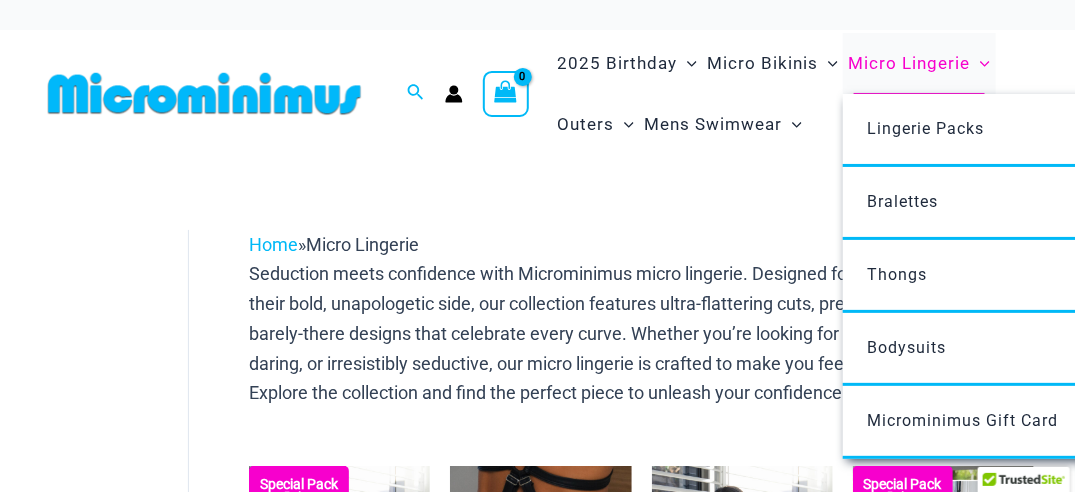 click on "Micro Lingerie" at bounding box center [909, 63] 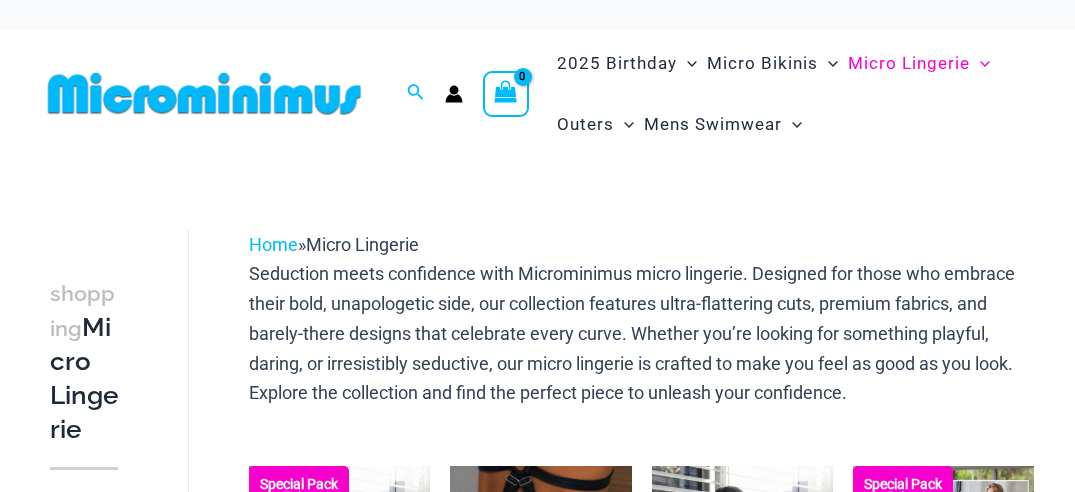 scroll, scrollTop: 0, scrollLeft: 0, axis: both 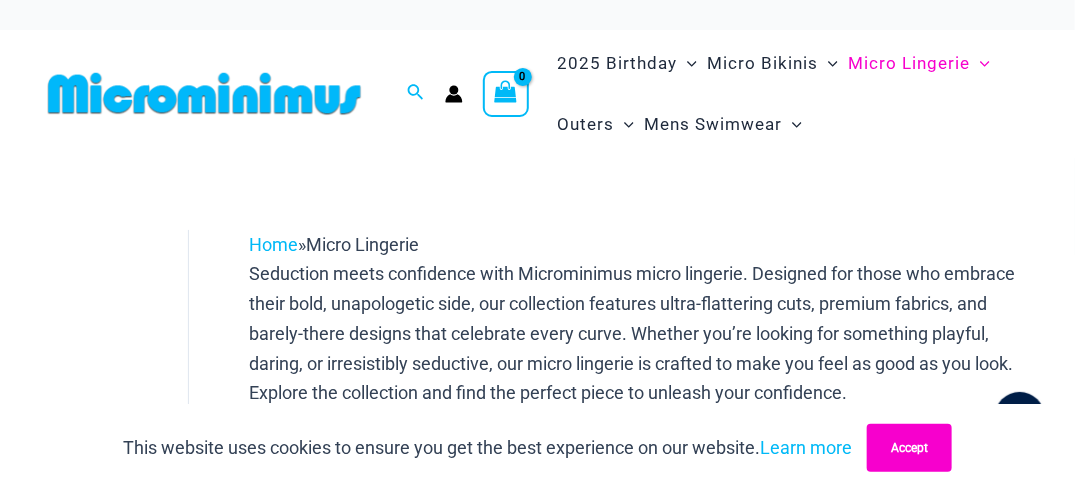 click on "Accept" at bounding box center [909, 448] 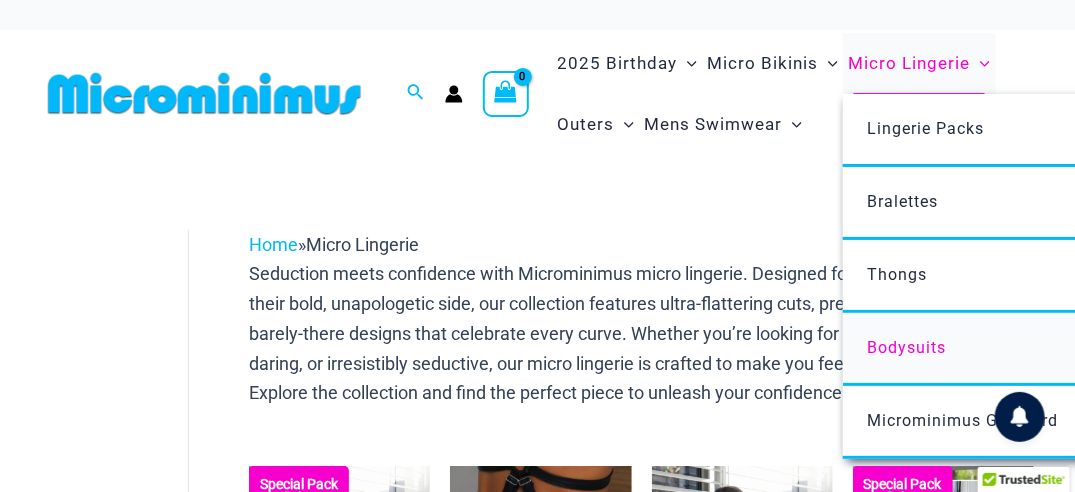 click on "Bodysuits" at bounding box center (906, 347) 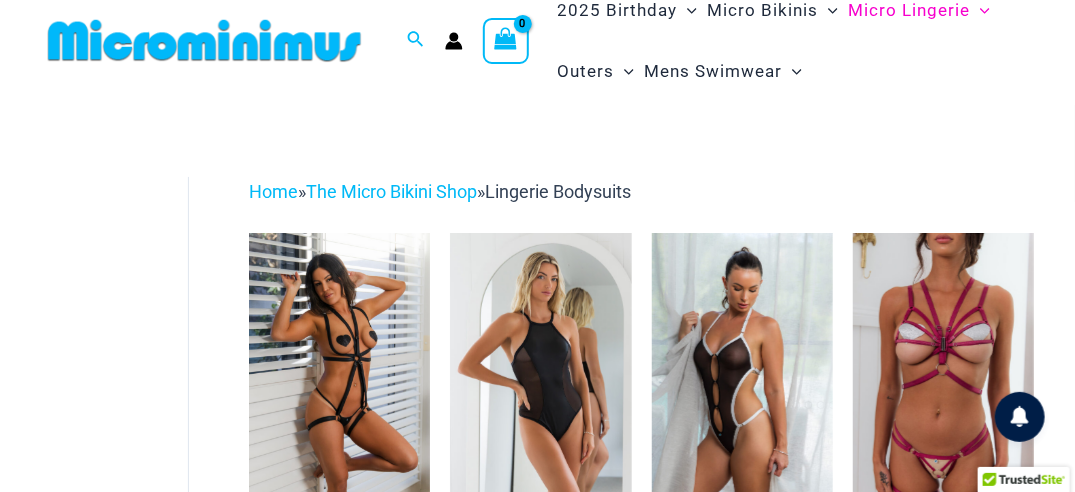 scroll, scrollTop: 0, scrollLeft: 0, axis: both 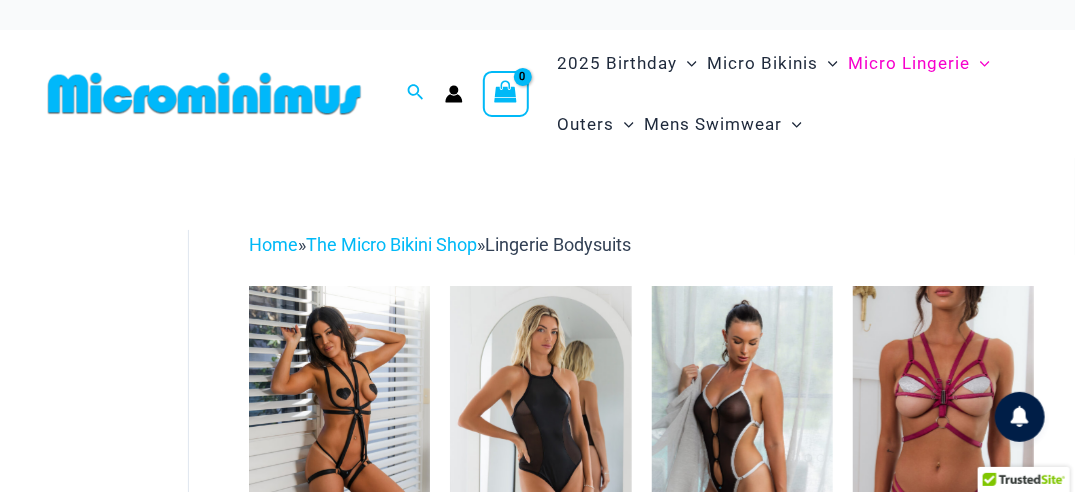 click on "shopping   Lingerie Bodysuits
Filters
Filters
by Style
Strap Bodysuits   ( 2 )
Lingerie Bodysuits   ( 2 )" at bounding box center [537, 505] 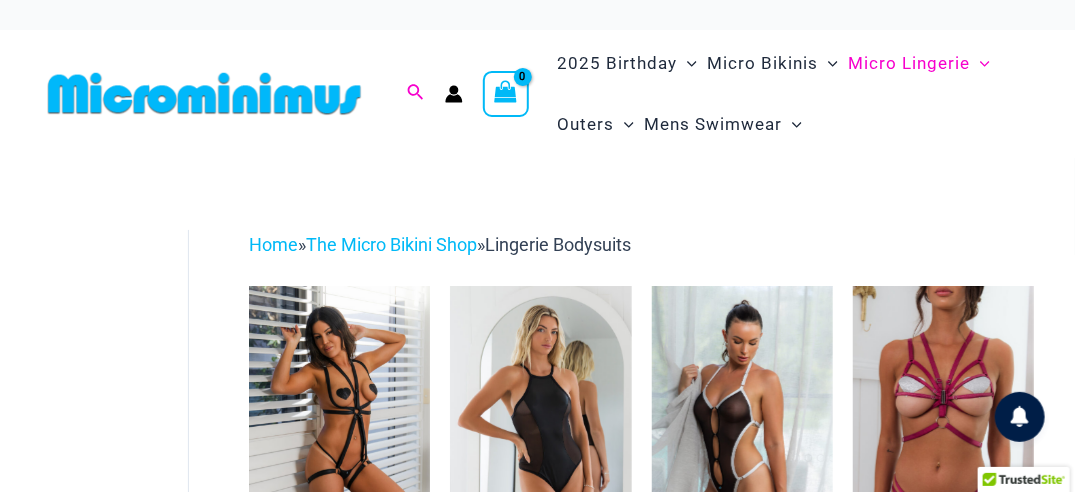 click 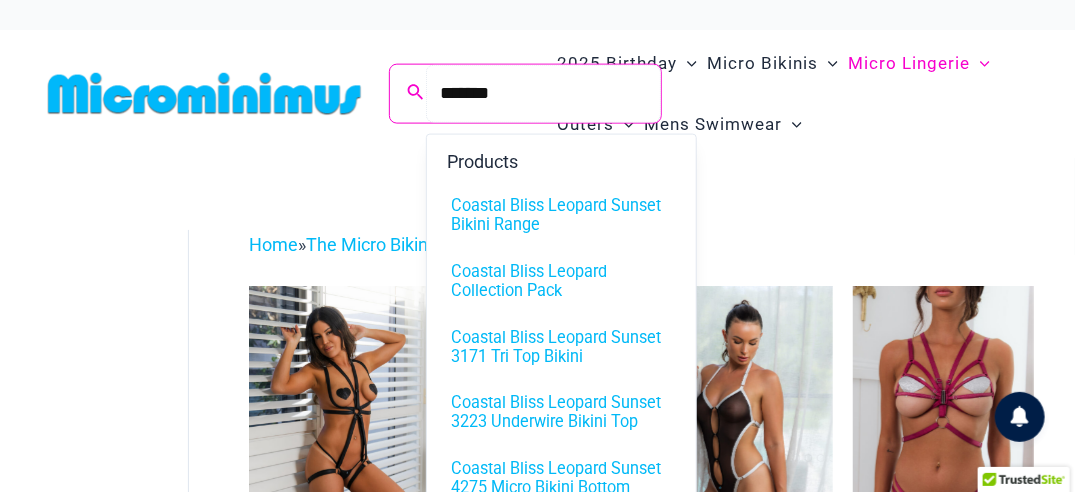 type on "*******" 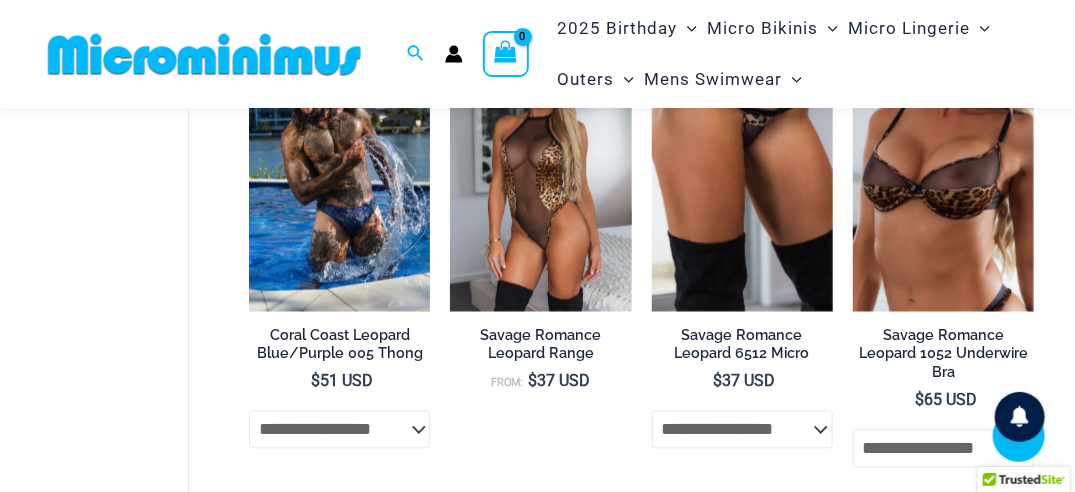 scroll, scrollTop: 1219, scrollLeft: 0, axis: vertical 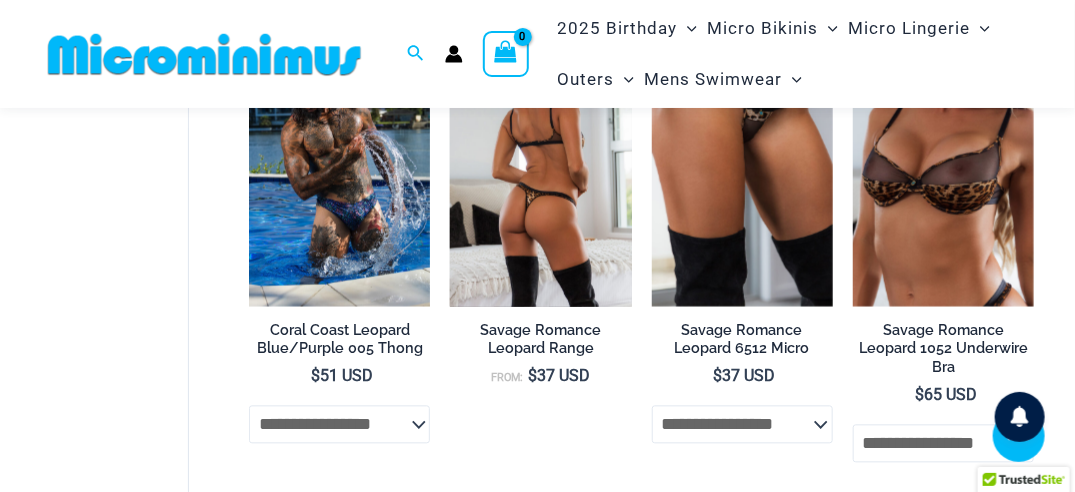 click at bounding box center (540, 171) 